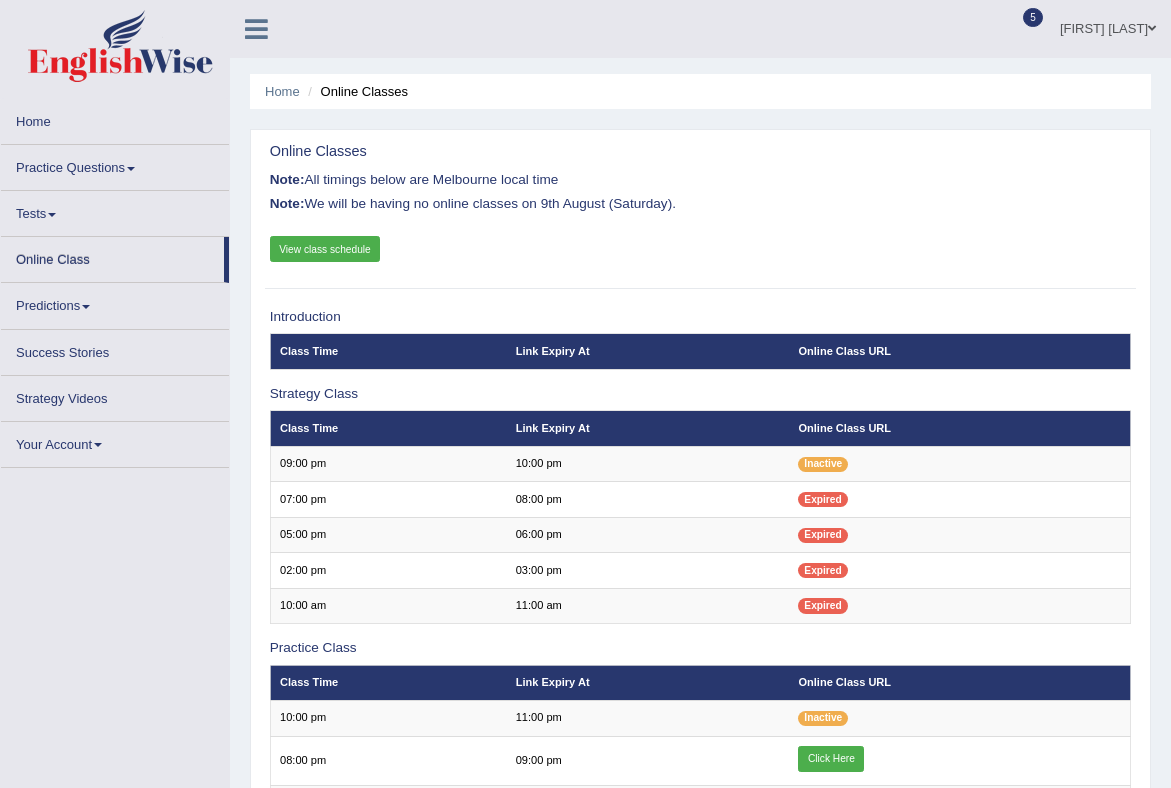 scroll, scrollTop: 0, scrollLeft: 0, axis: both 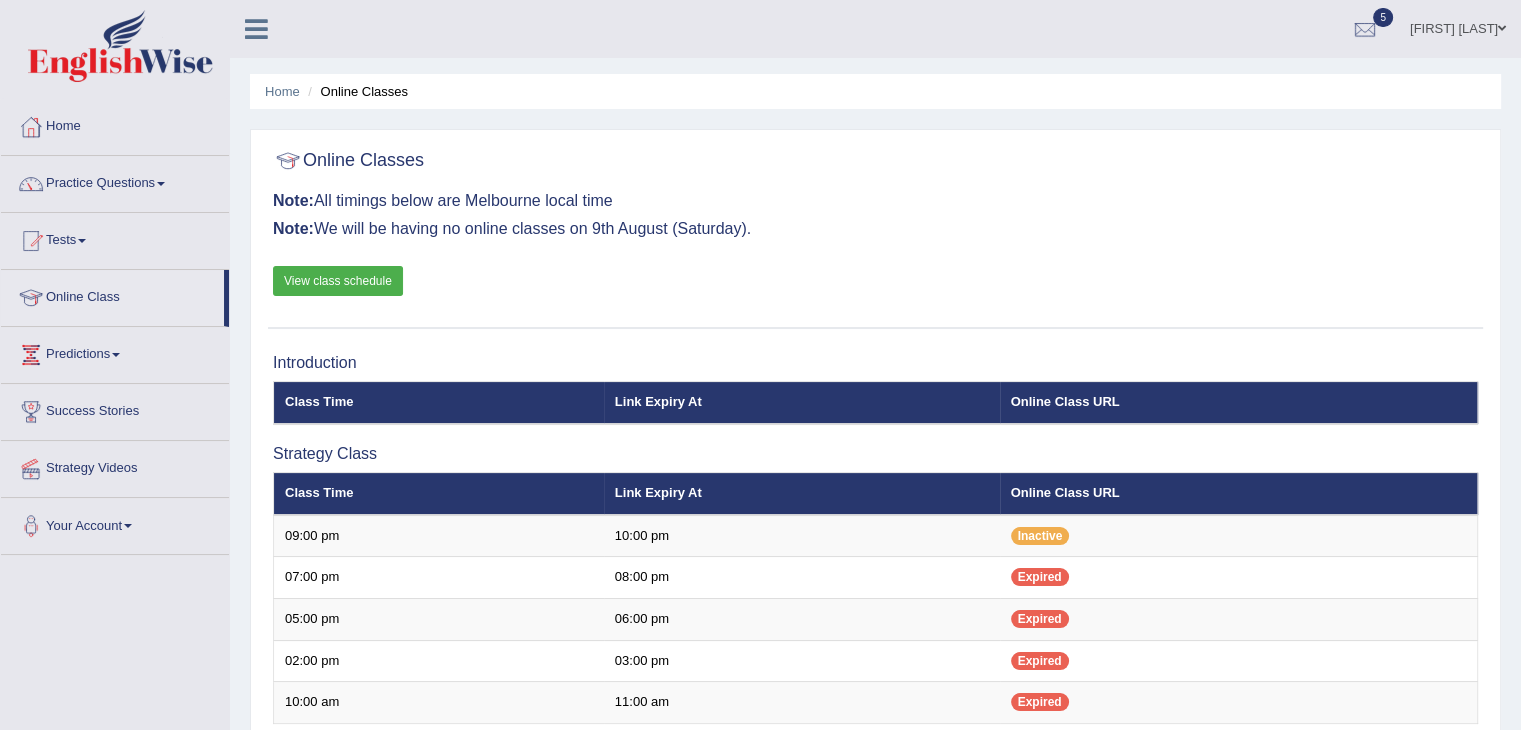click on "View class schedule" at bounding box center [338, 281] 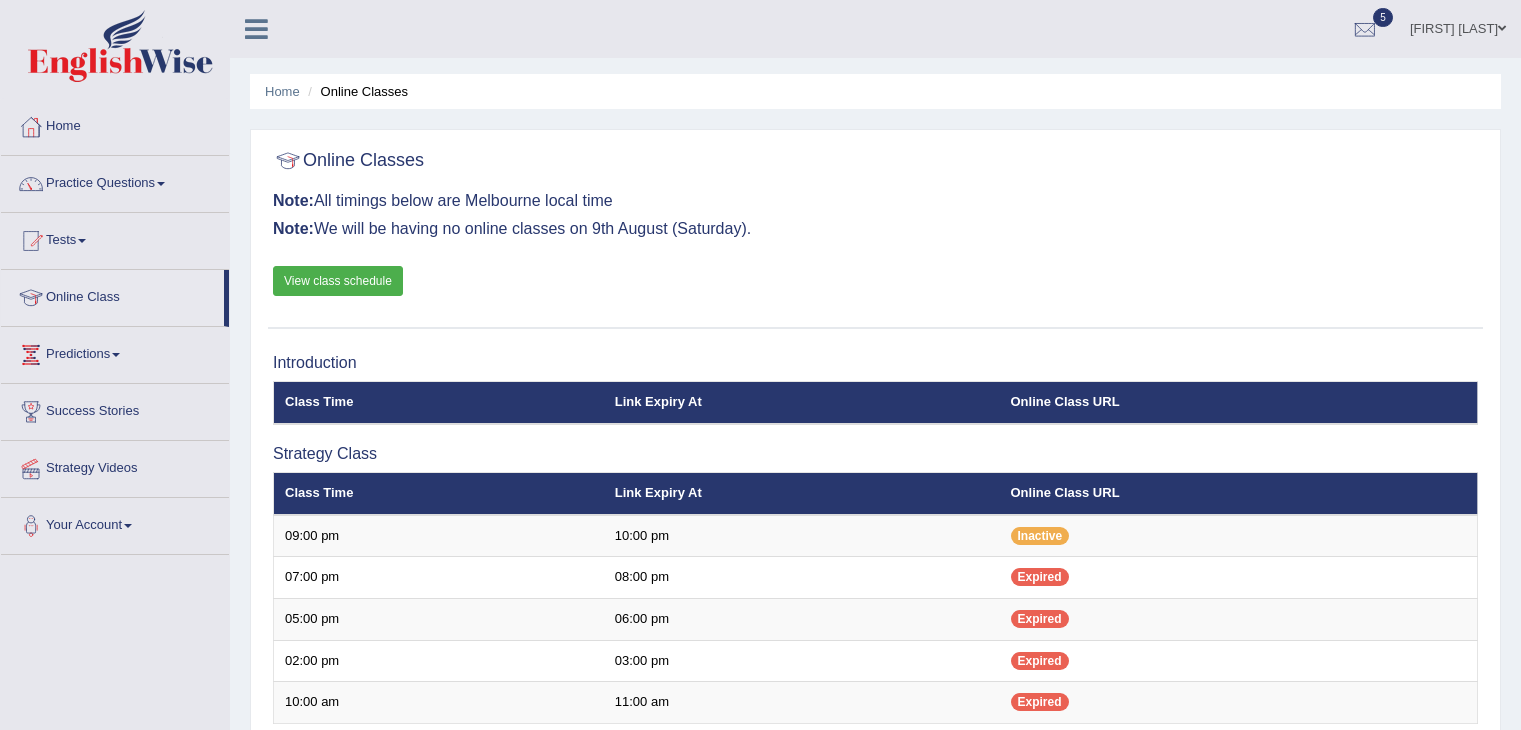 scroll, scrollTop: 0, scrollLeft: 0, axis: both 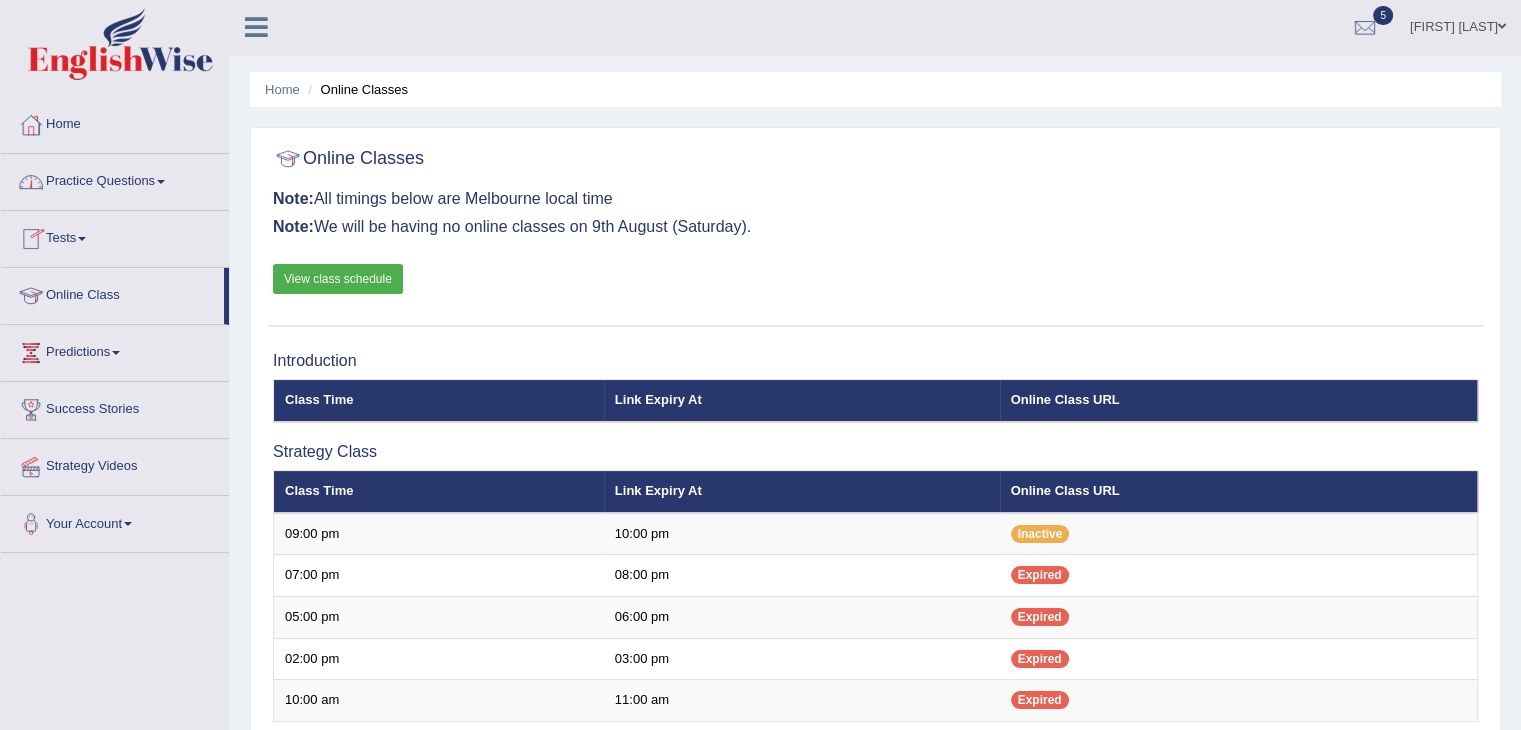 click on "Home" at bounding box center [115, 122] 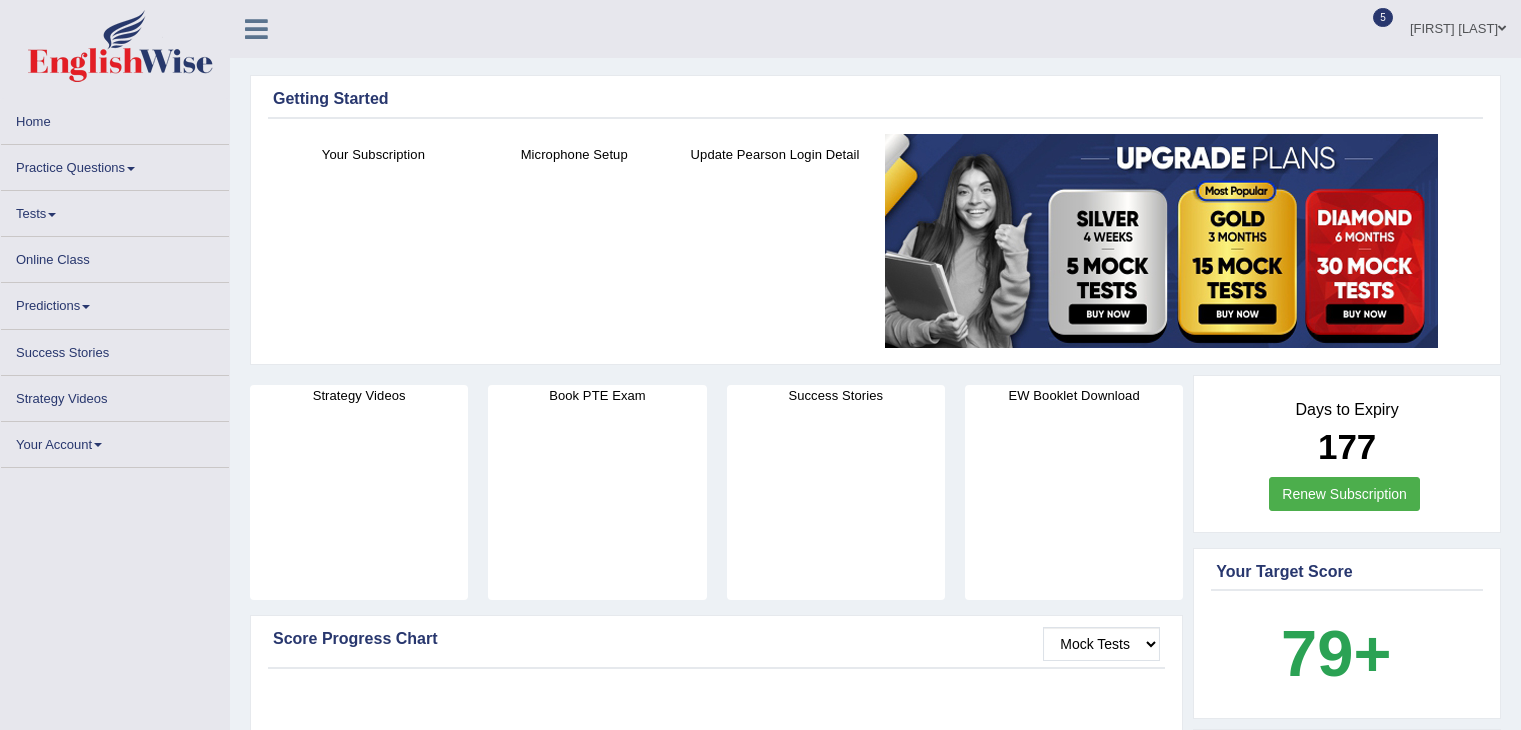 scroll, scrollTop: 0, scrollLeft: 0, axis: both 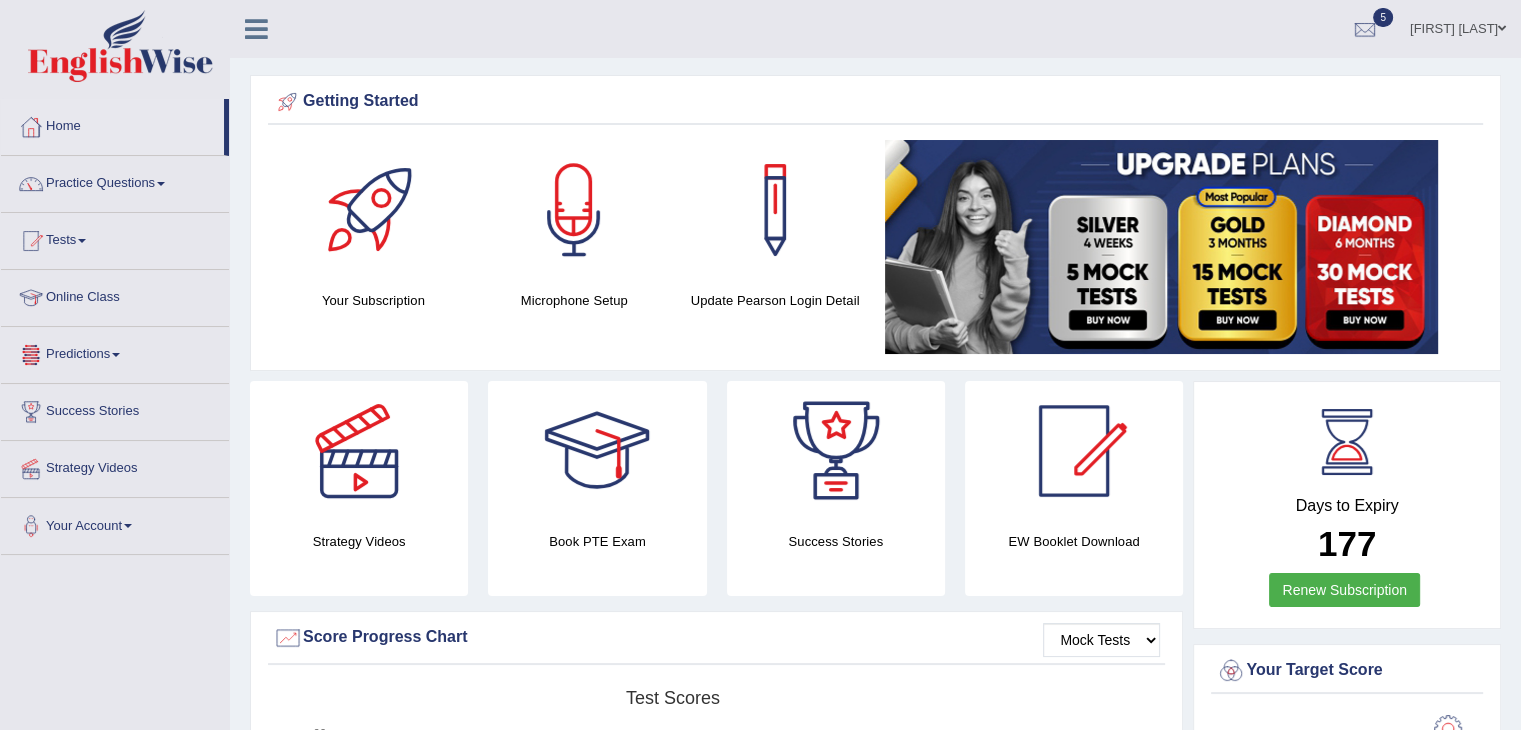 click on "Online Class" at bounding box center (115, 295) 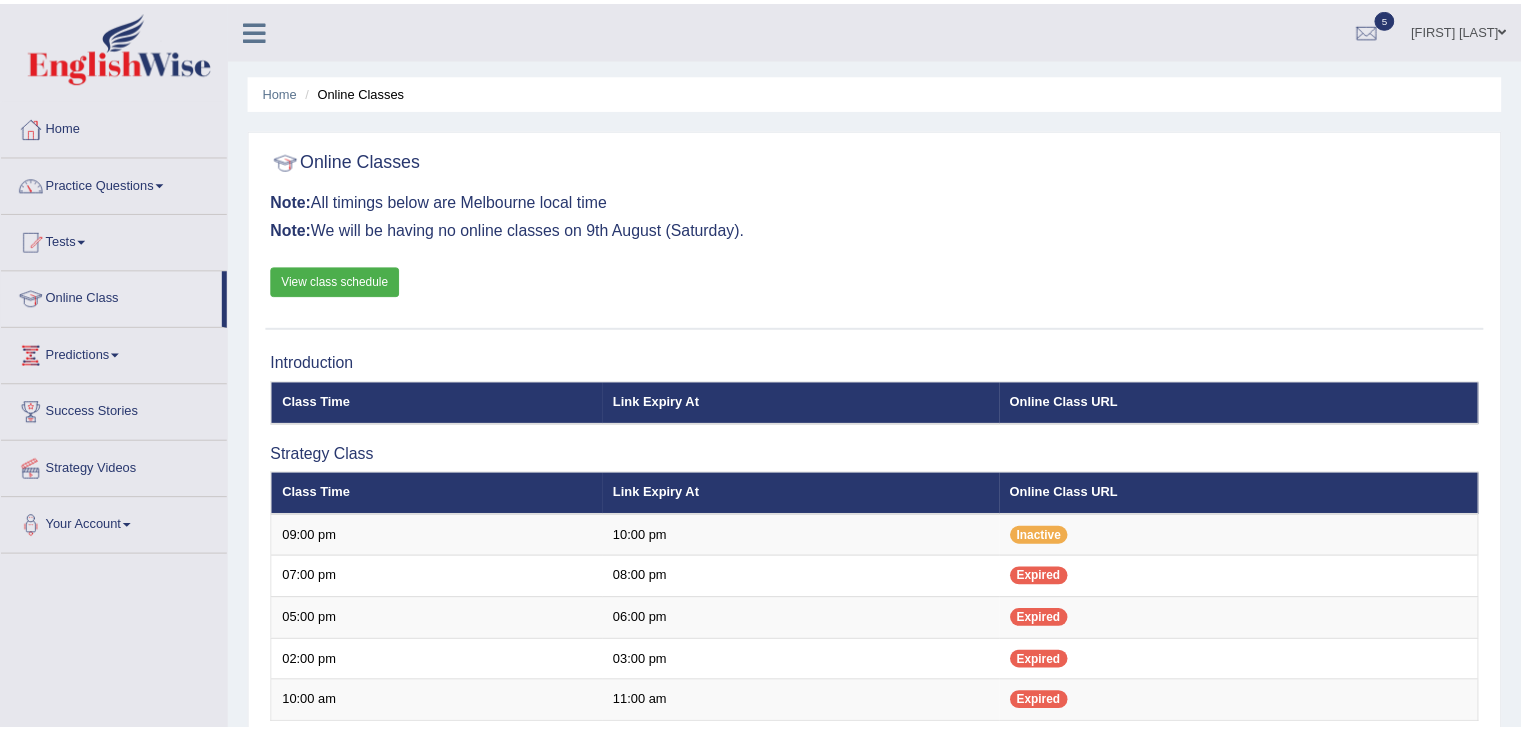 scroll, scrollTop: 0, scrollLeft: 0, axis: both 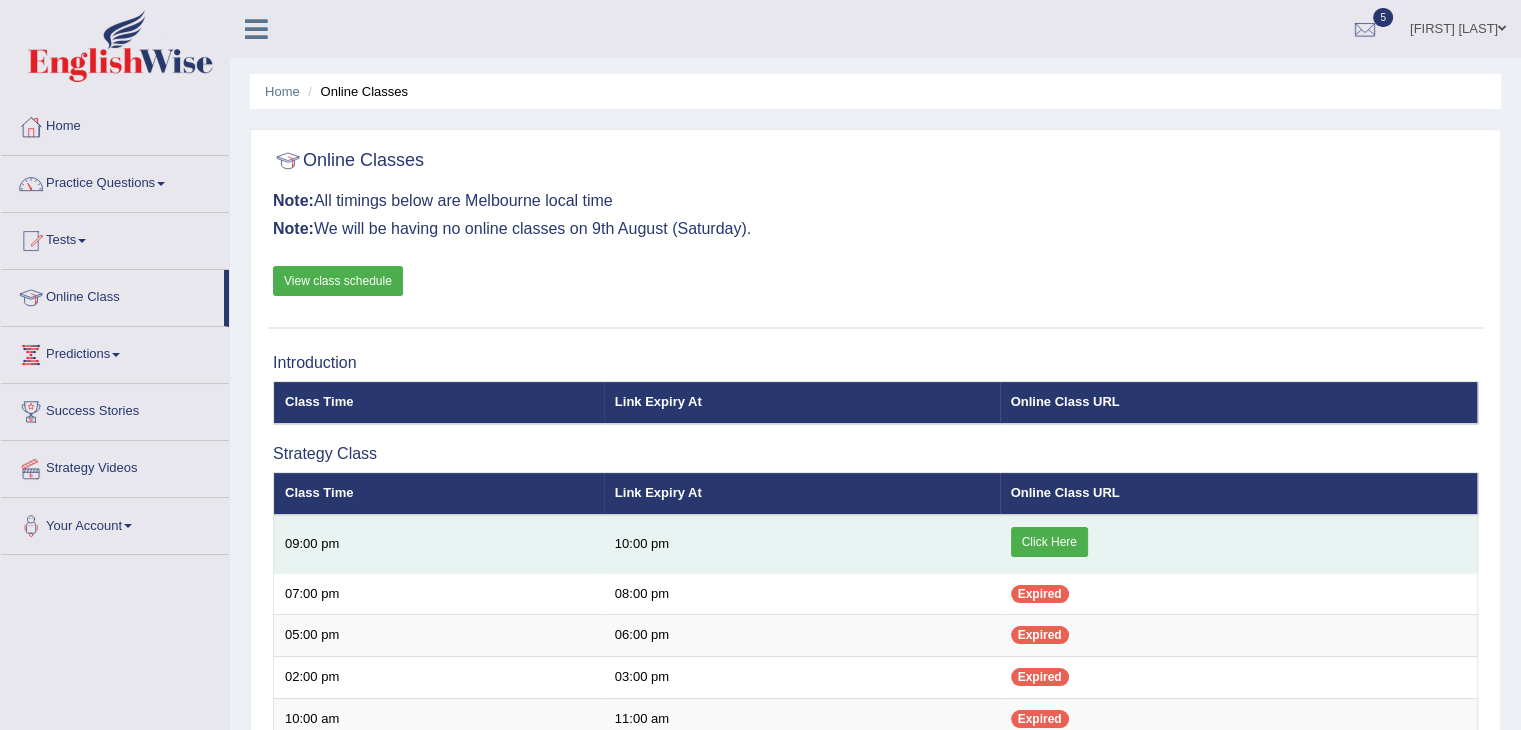 click on "Click Here" at bounding box center [1049, 542] 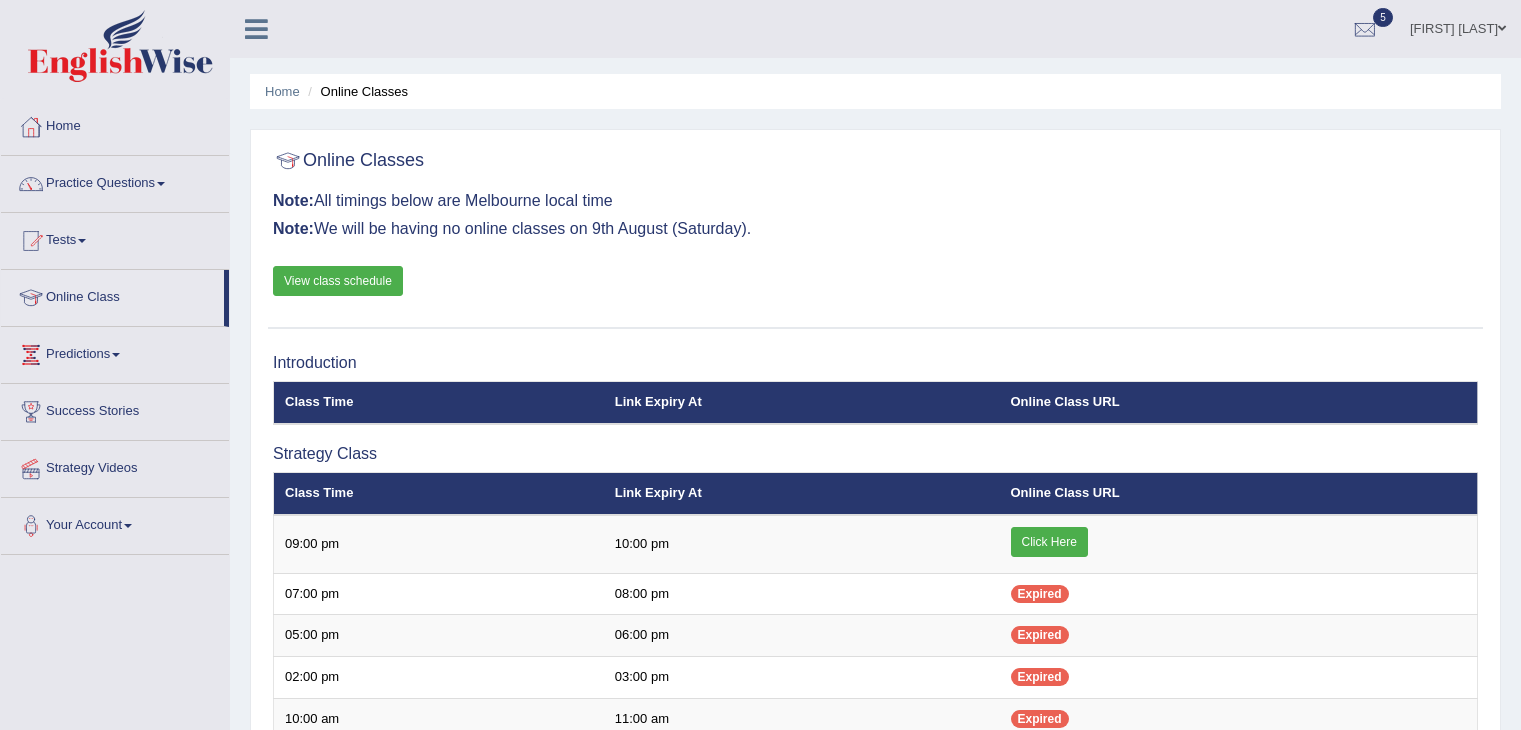 scroll, scrollTop: 0, scrollLeft: 0, axis: both 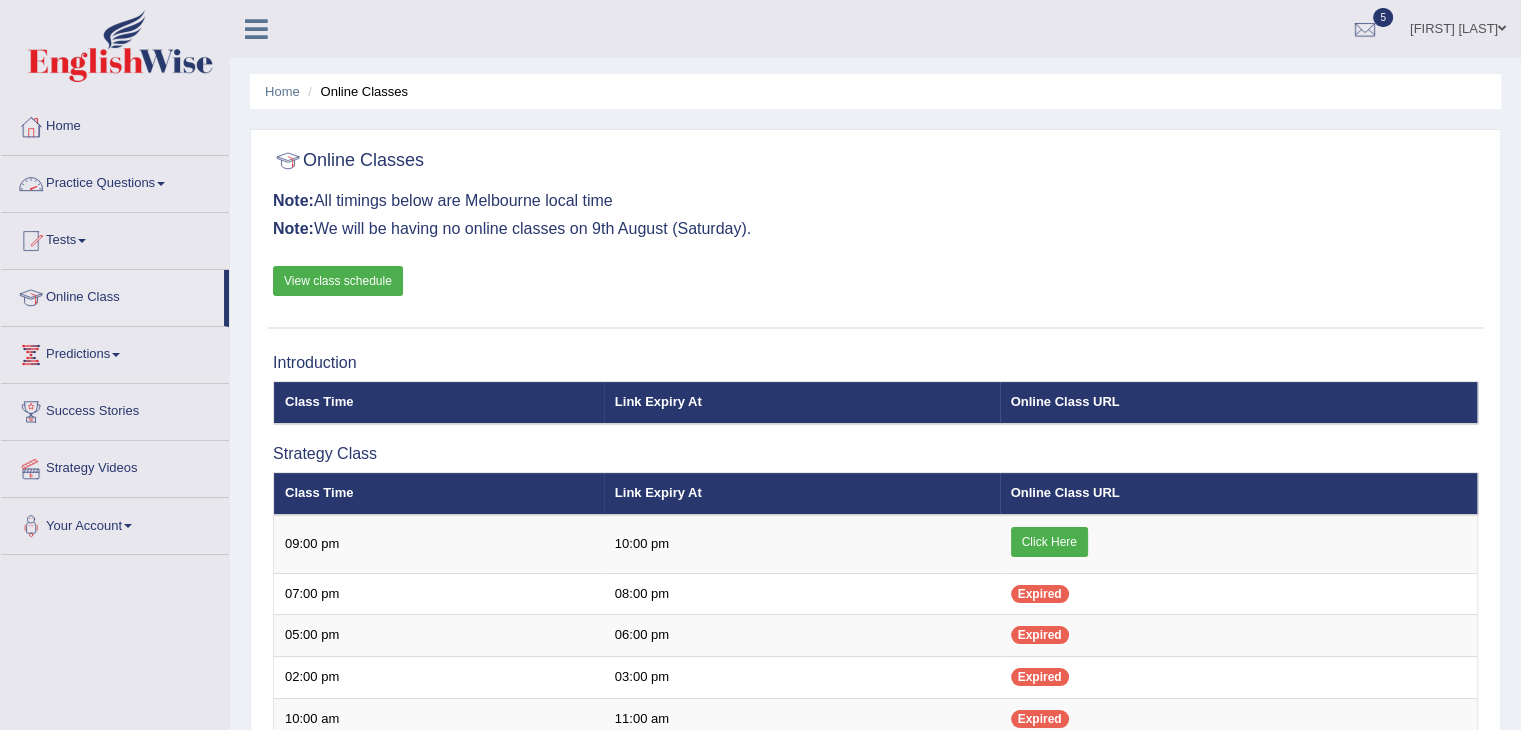 click on "Practice Questions" at bounding box center (115, 181) 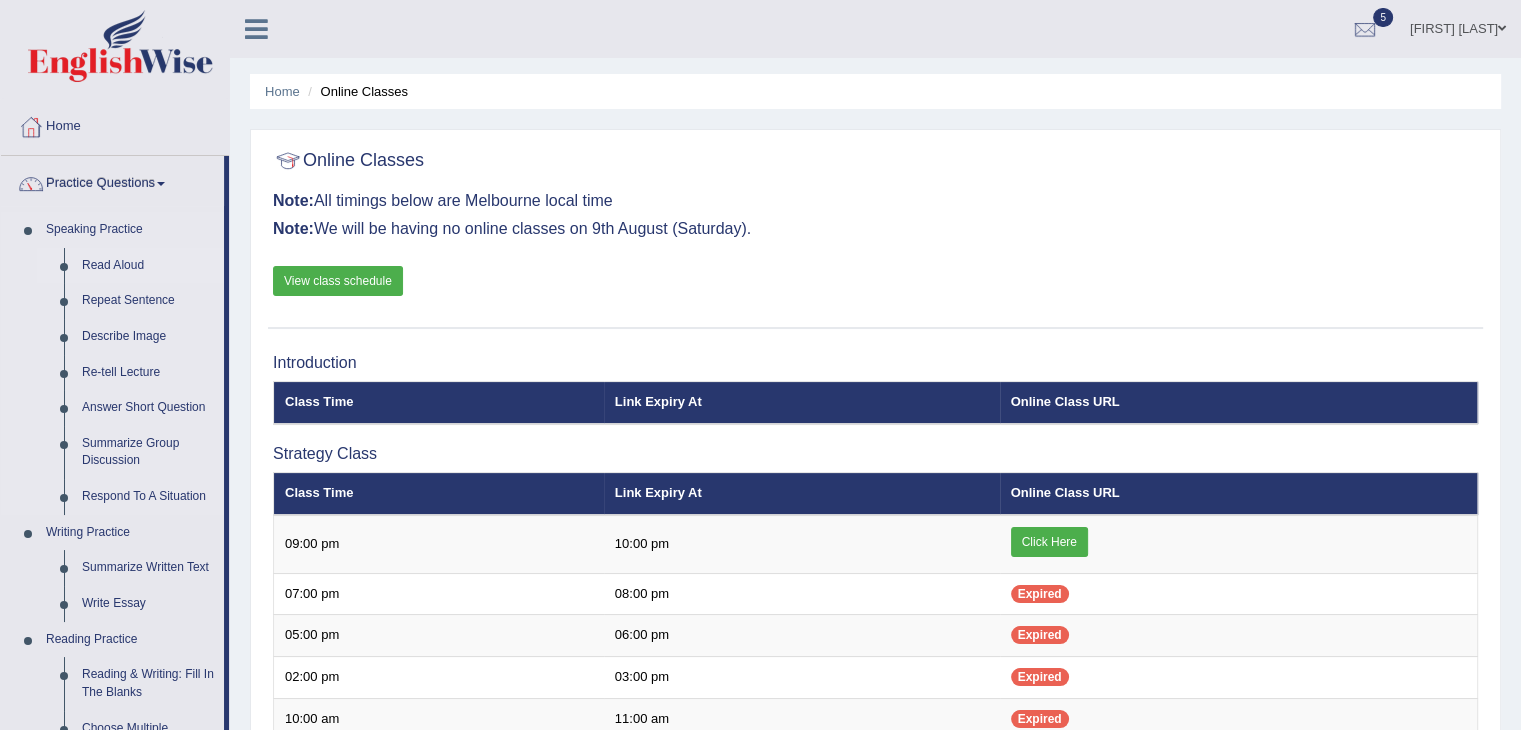 click on "Read Aloud" at bounding box center (148, 266) 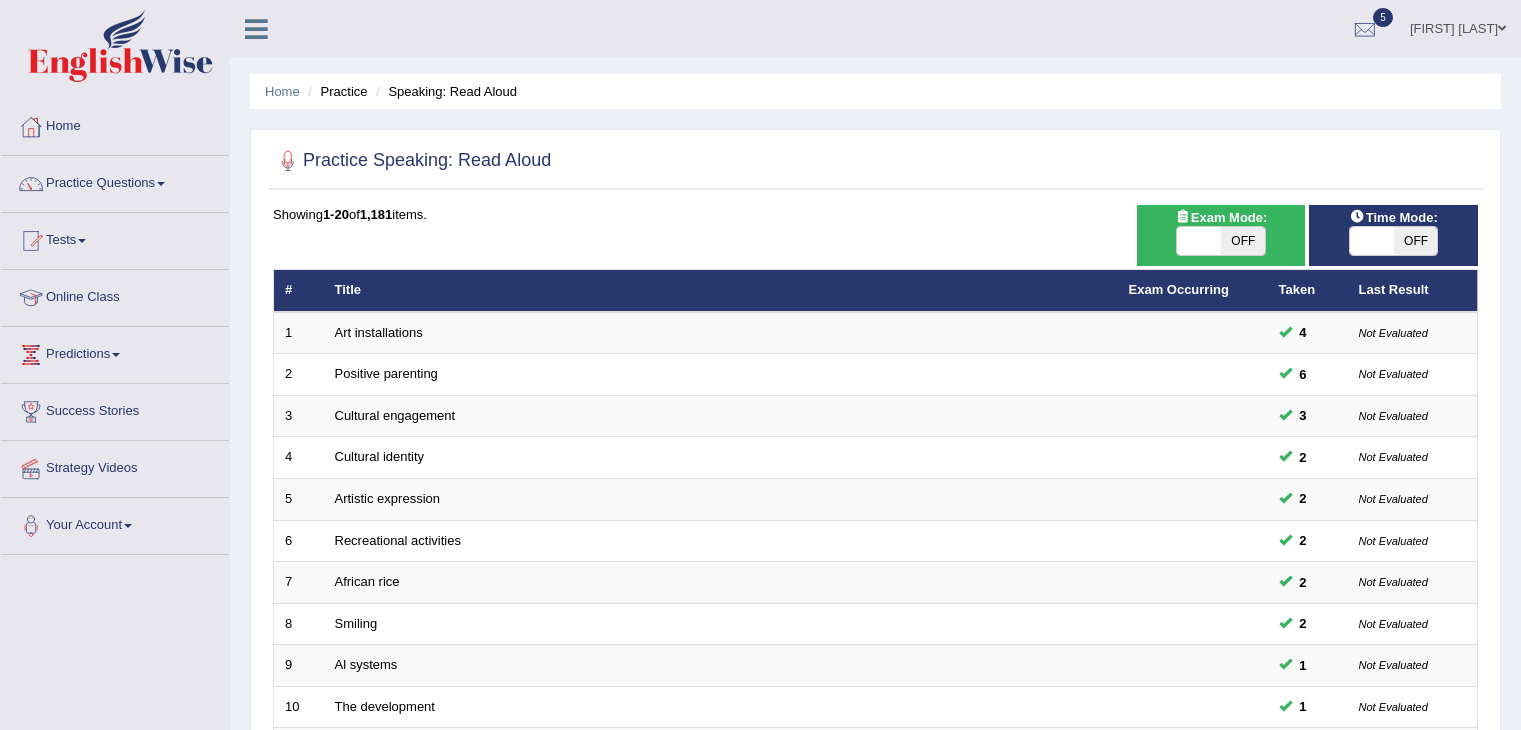 scroll, scrollTop: 0, scrollLeft: 0, axis: both 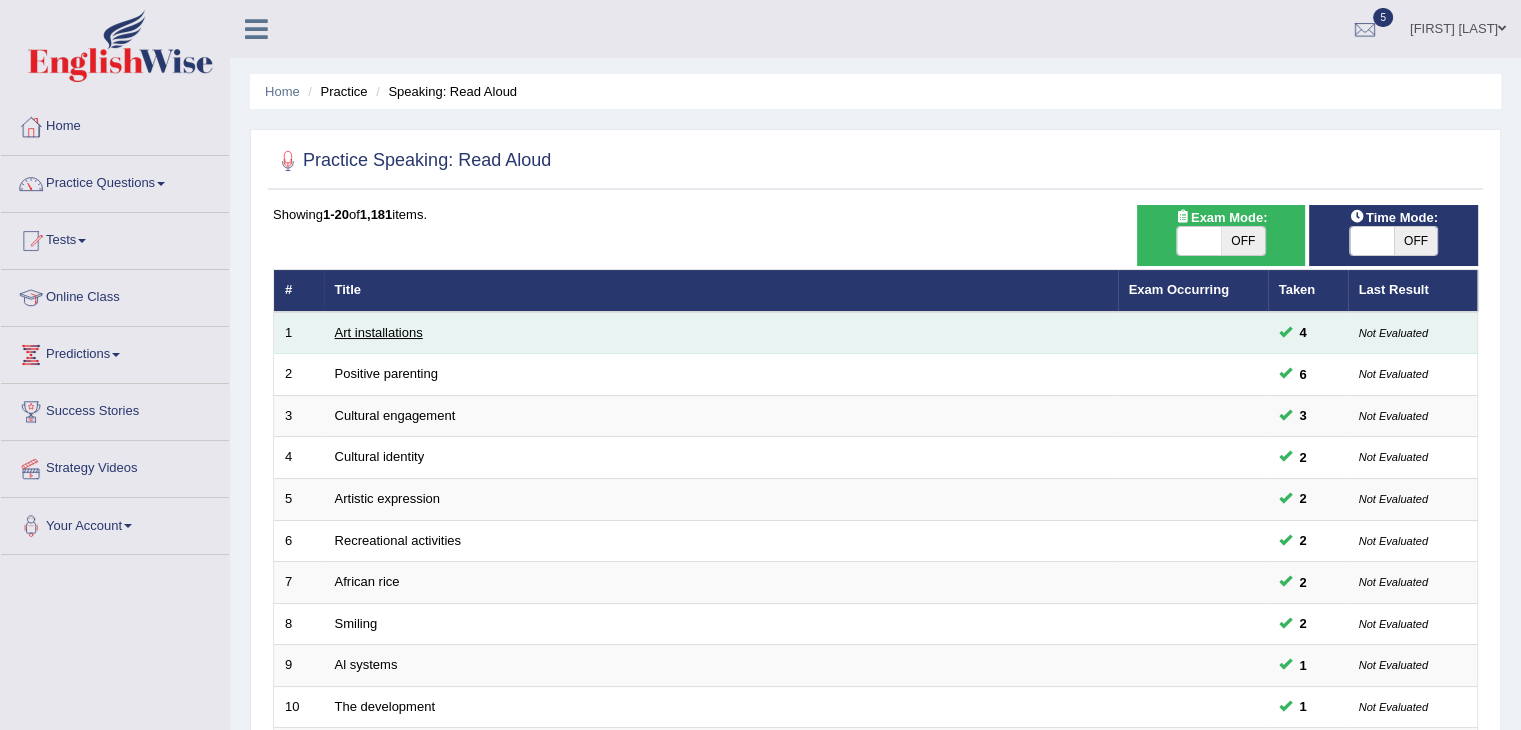 click on "Art installations" at bounding box center (379, 332) 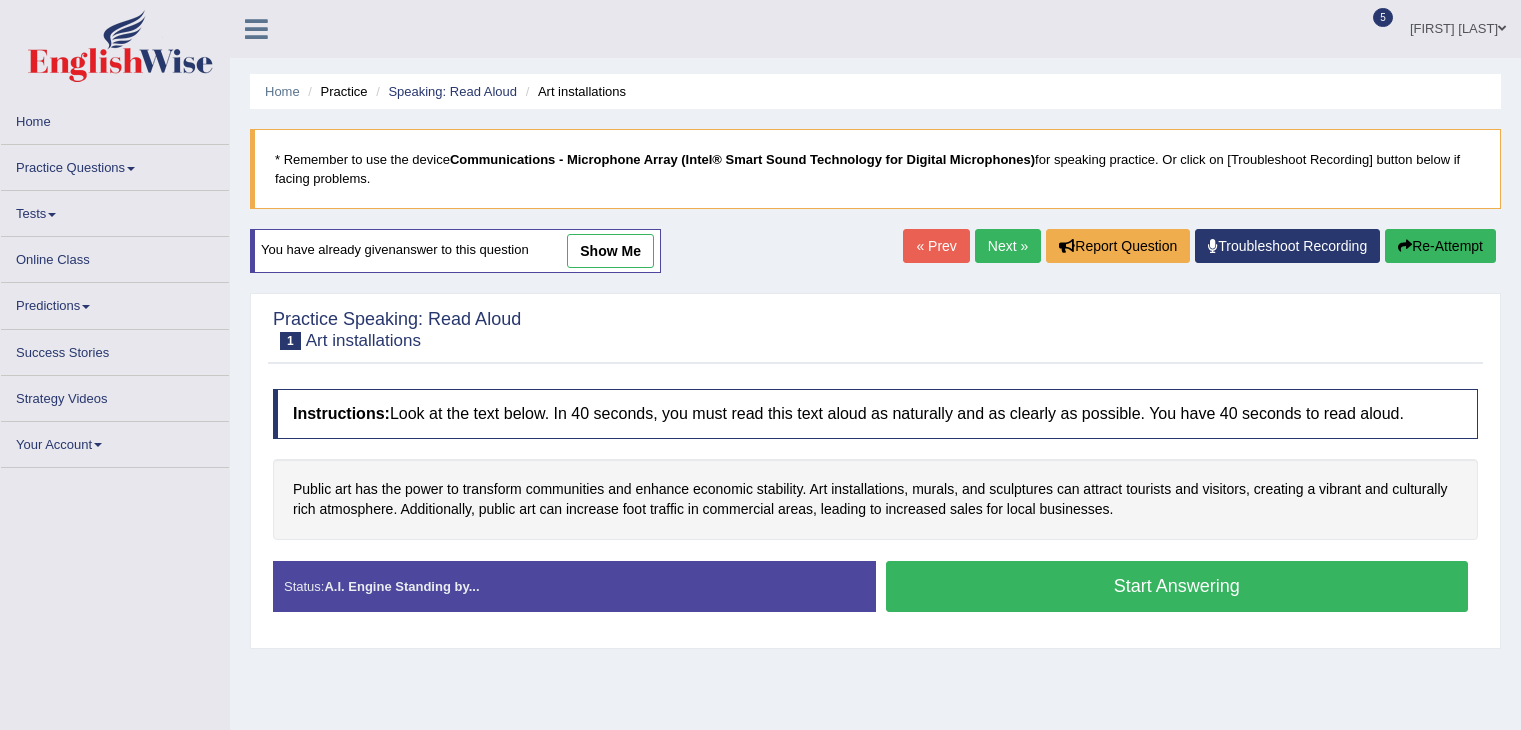 scroll, scrollTop: 0, scrollLeft: 0, axis: both 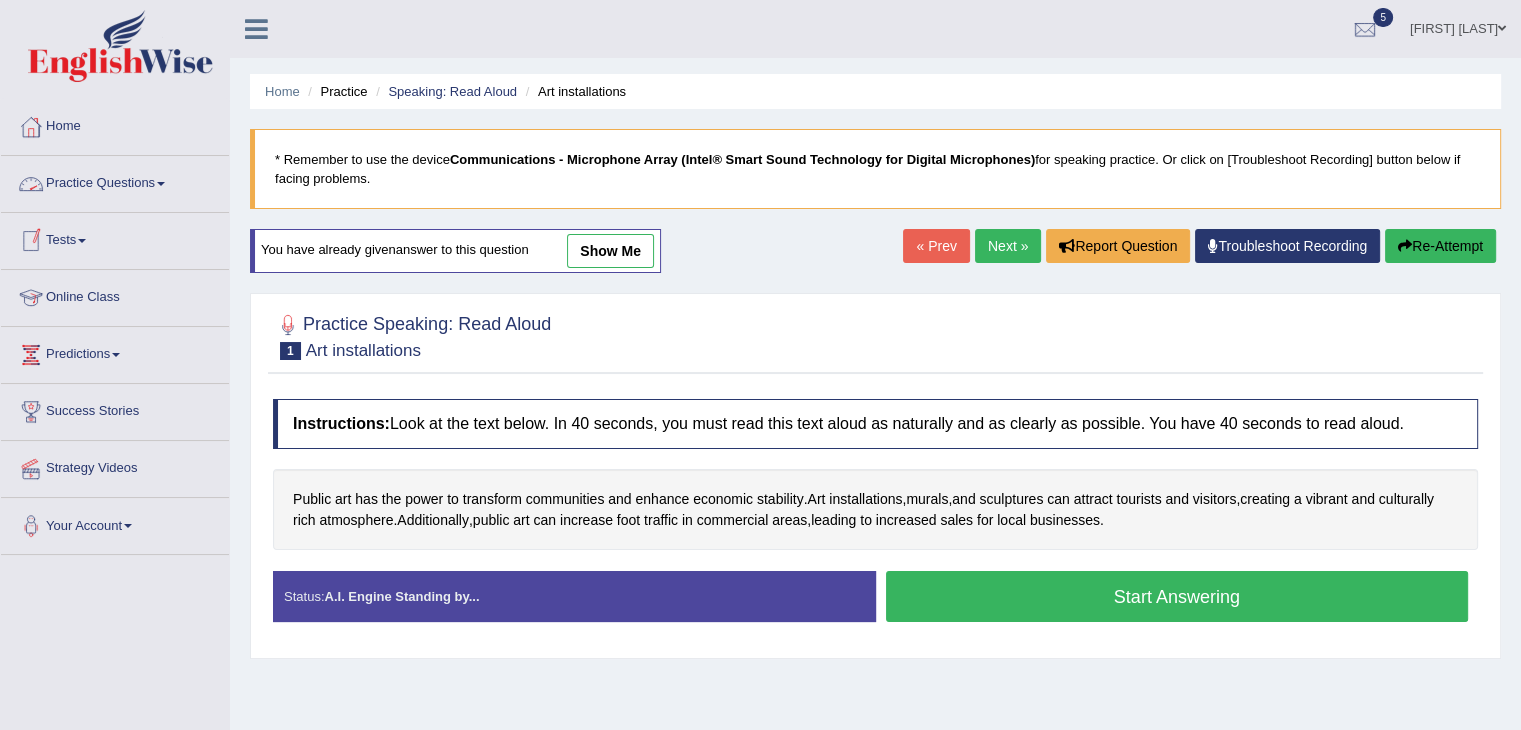 click on "Practice Questions" at bounding box center [115, 181] 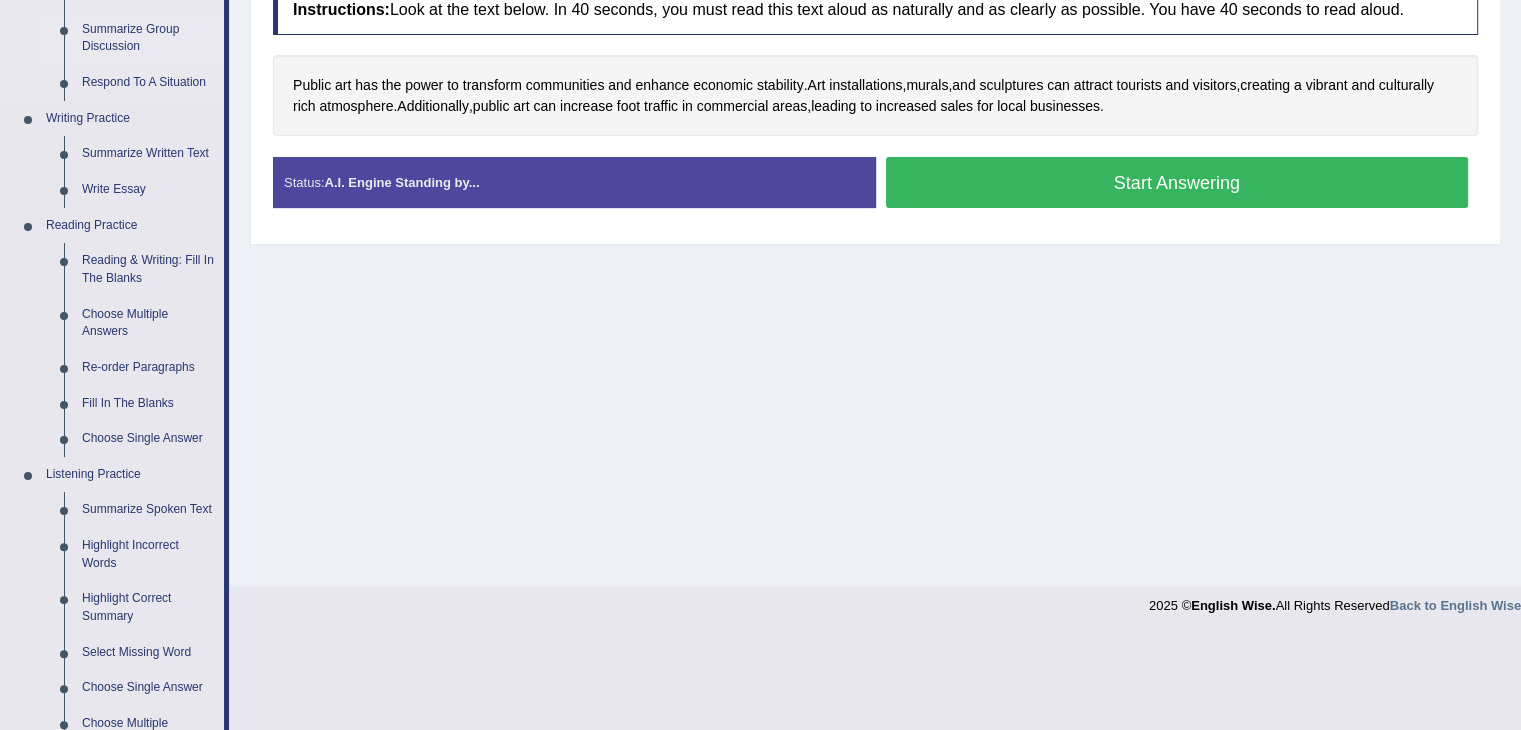 scroll, scrollTop: 415, scrollLeft: 0, axis: vertical 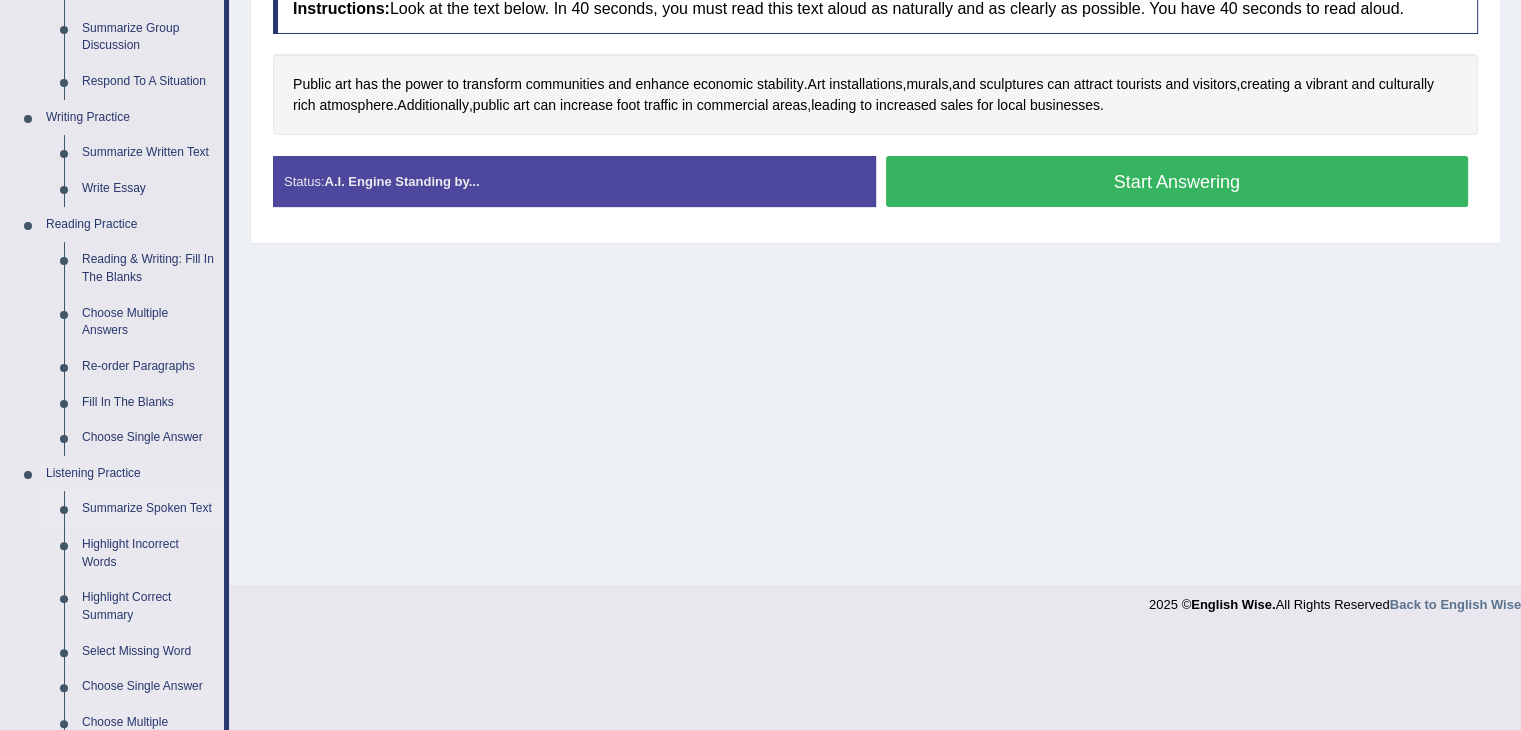 click on "Summarize Spoken Text" at bounding box center (148, 509) 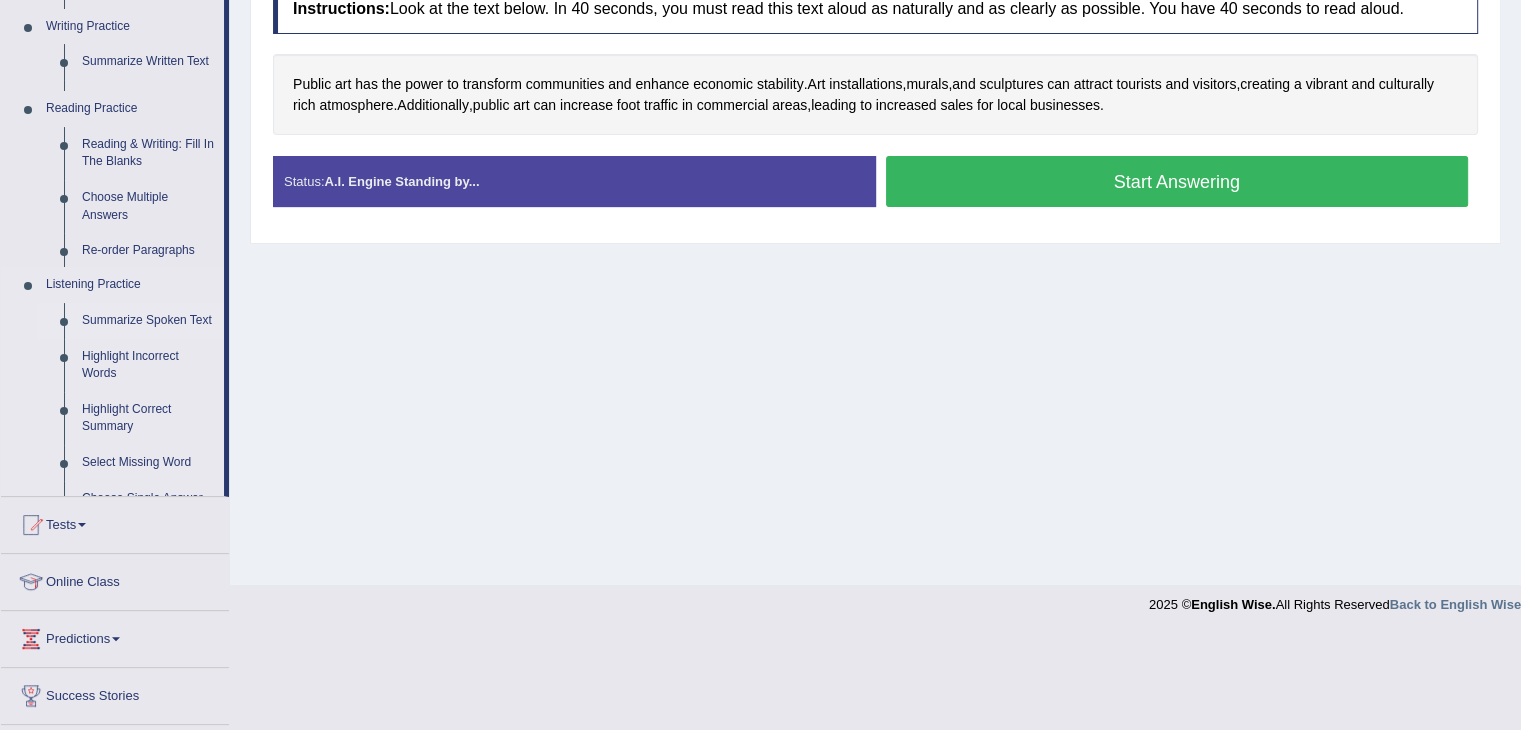 scroll, scrollTop: 320, scrollLeft: 0, axis: vertical 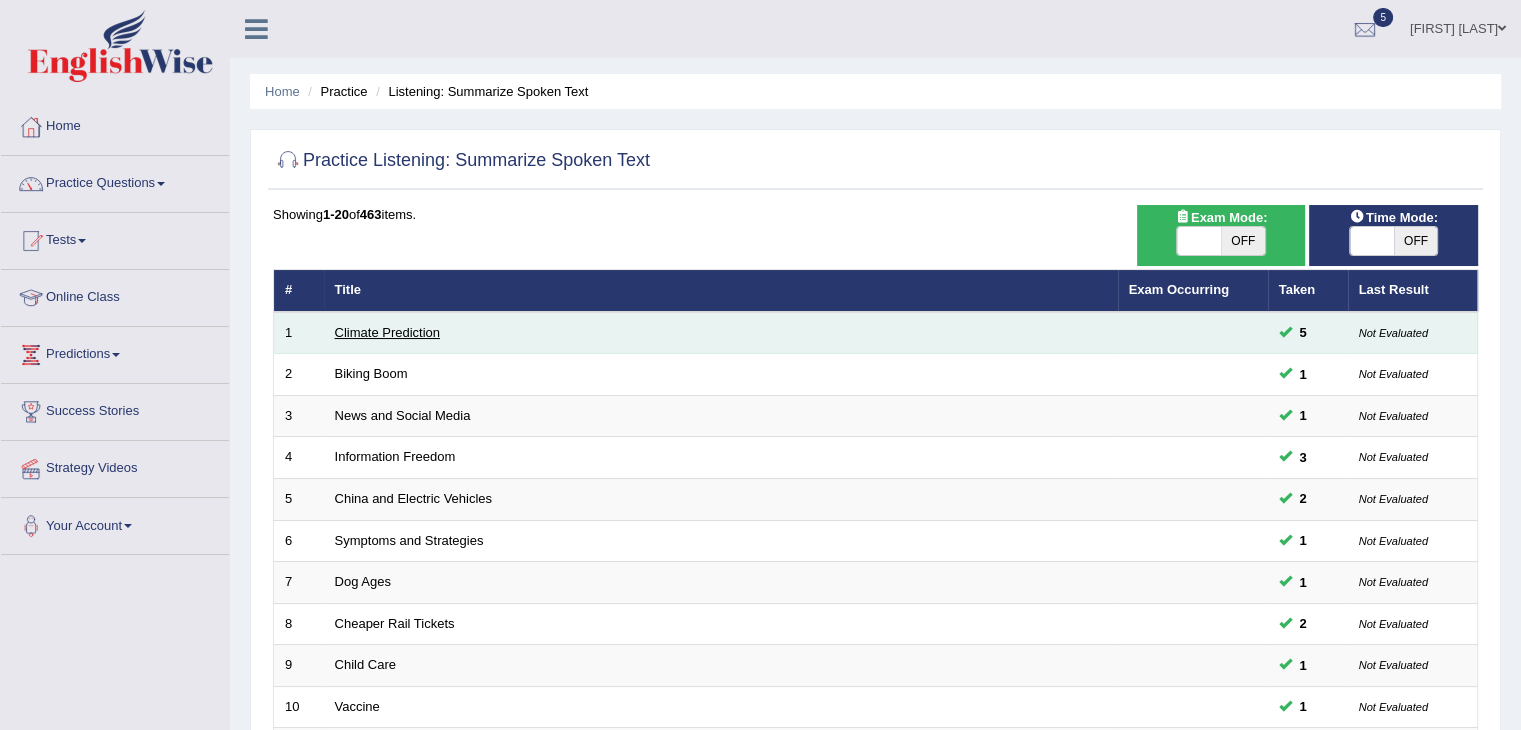 click on "Climate Prediction" at bounding box center (388, 332) 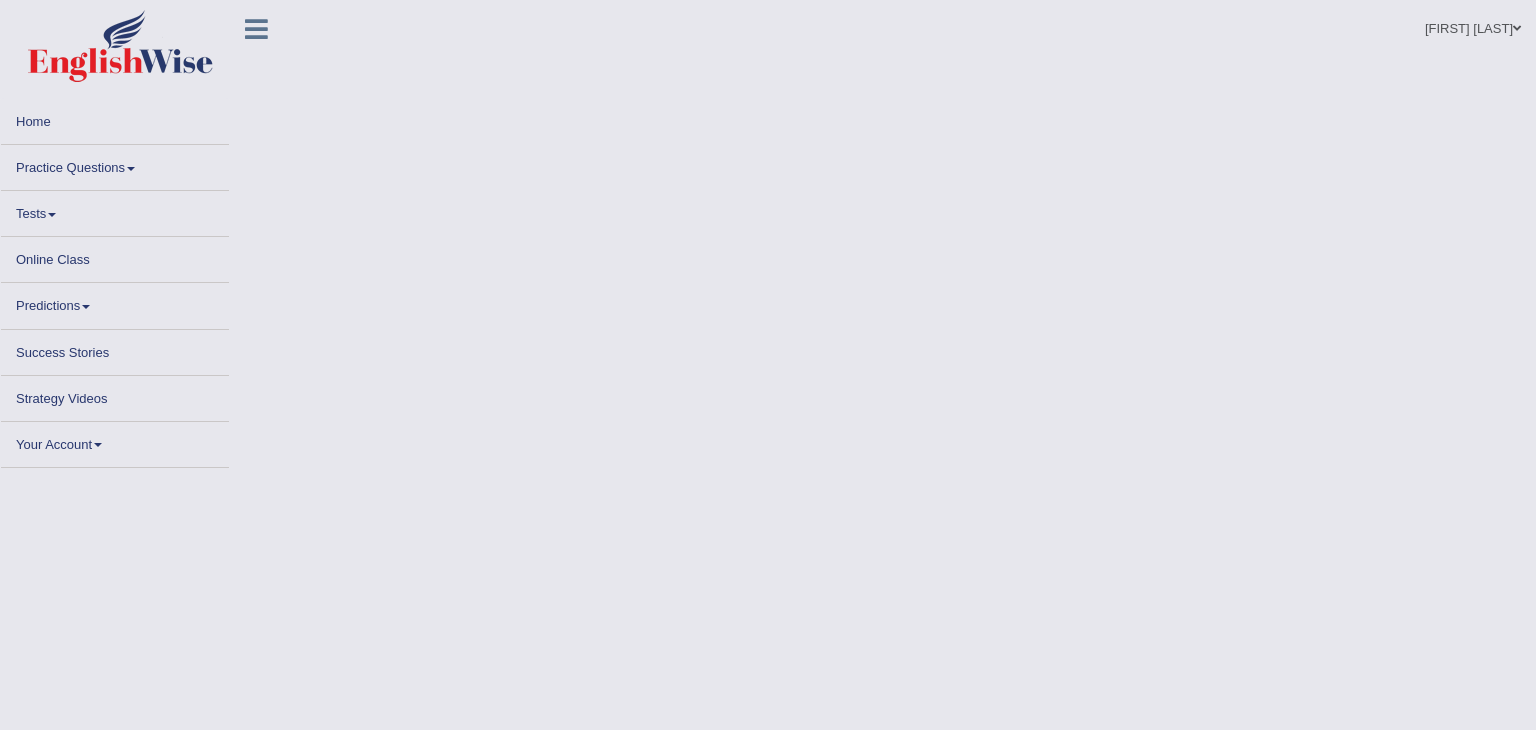scroll, scrollTop: 0, scrollLeft: 0, axis: both 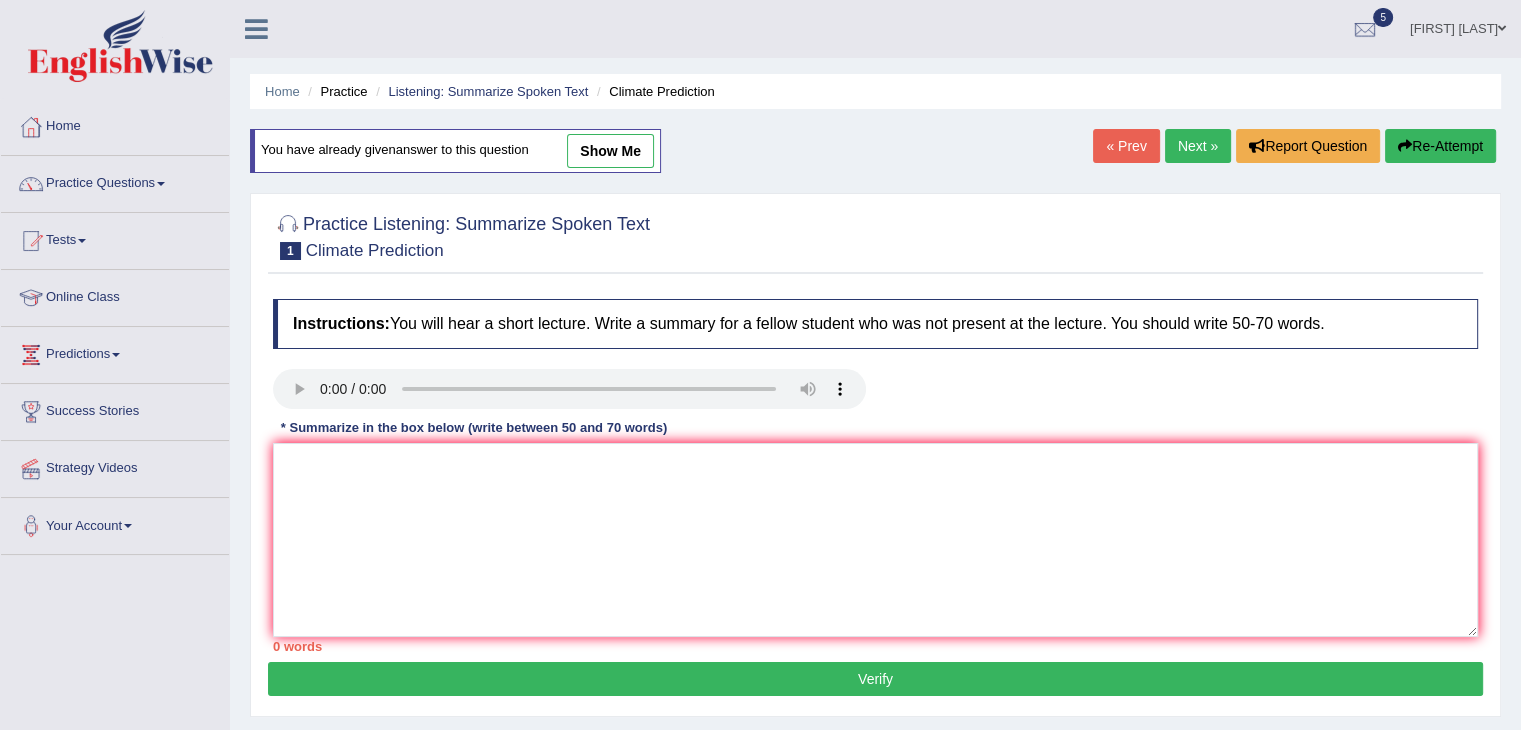 type 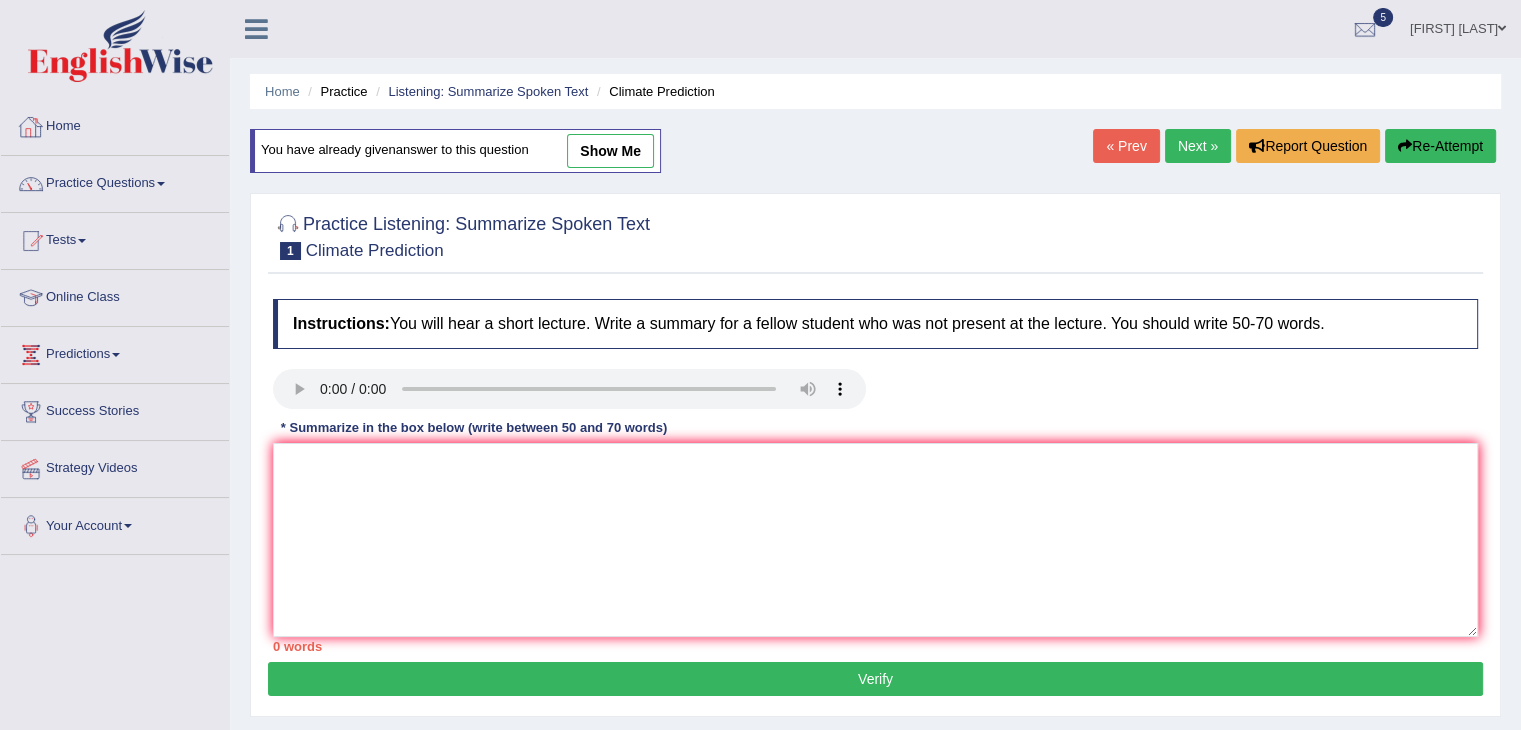 click on "Home" at bounding box center [115, 124] 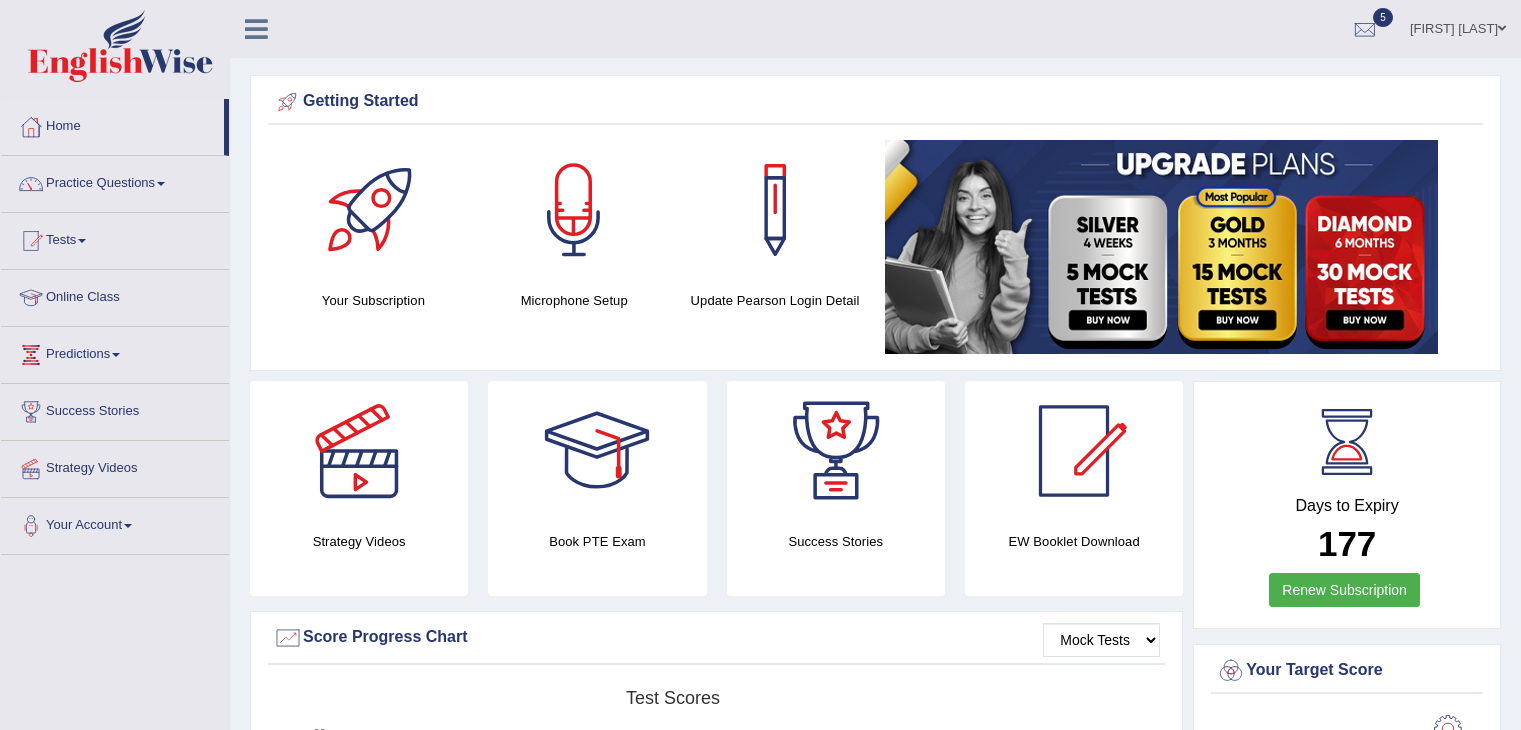 scroll, scrollTop: 0, scrollLeft: 0, axis: both 